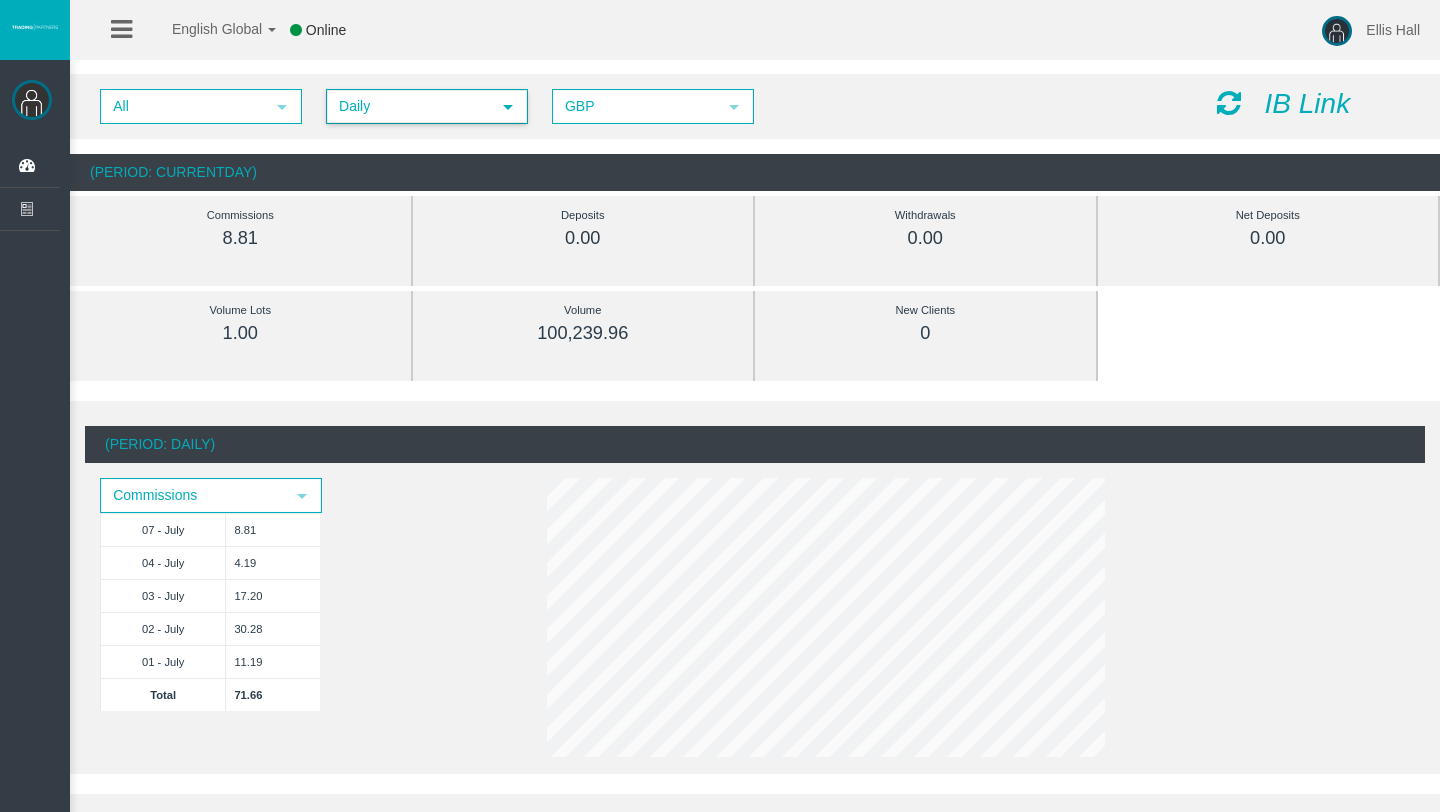 scroll, scrollTop: 0, scrollLeft: 0, axis: both 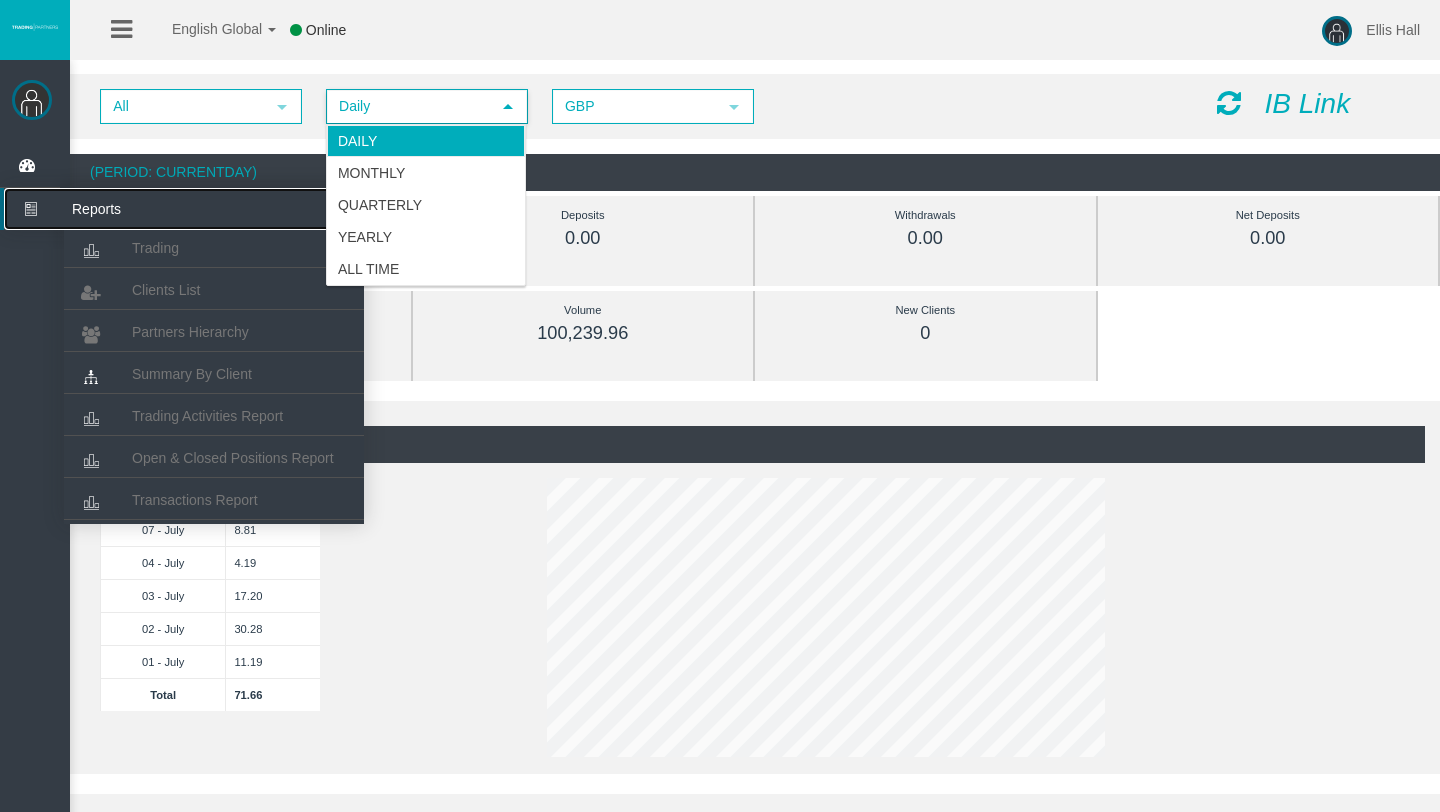 click at bounding box center [30, 209] 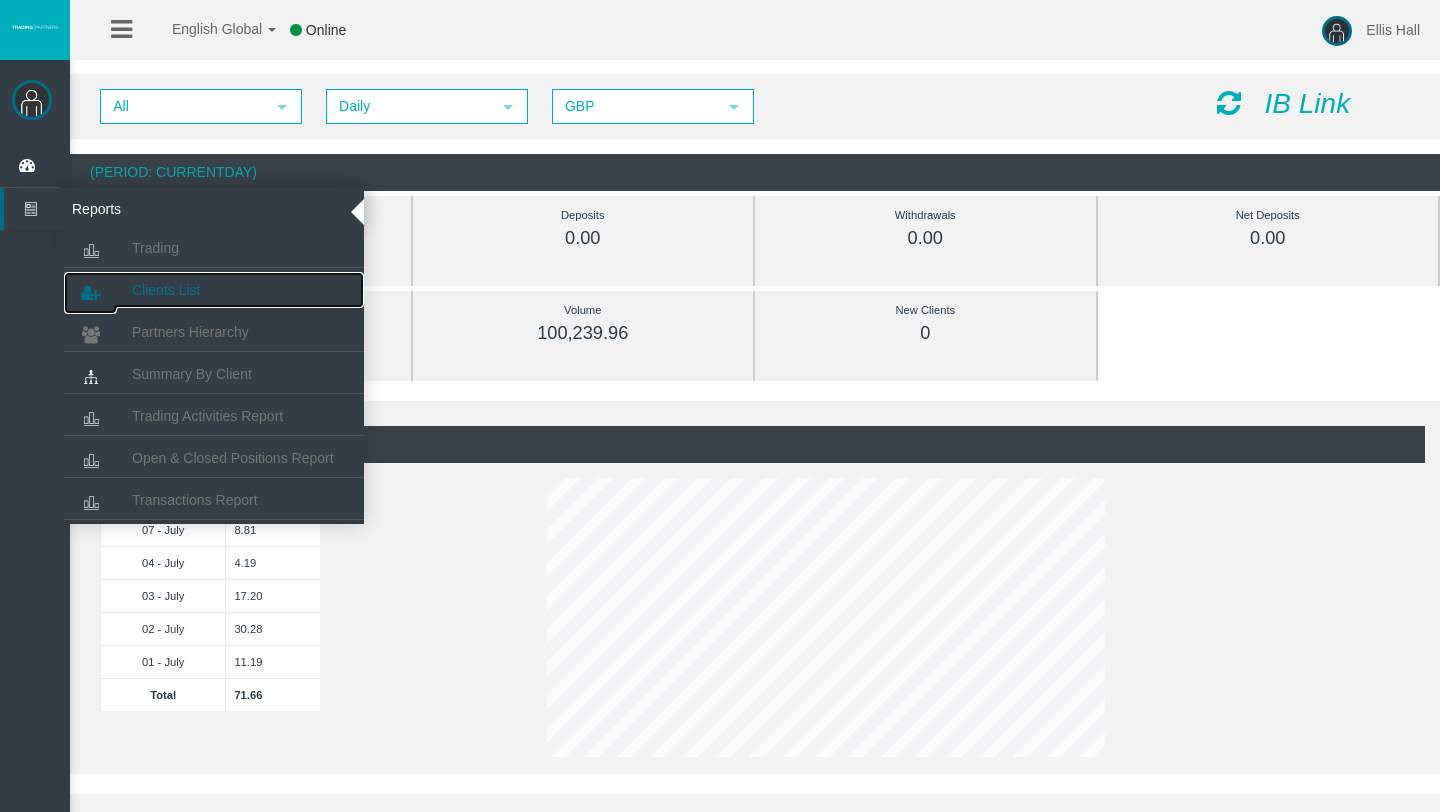 click on "Clients List" at bounding box center [155, 248] 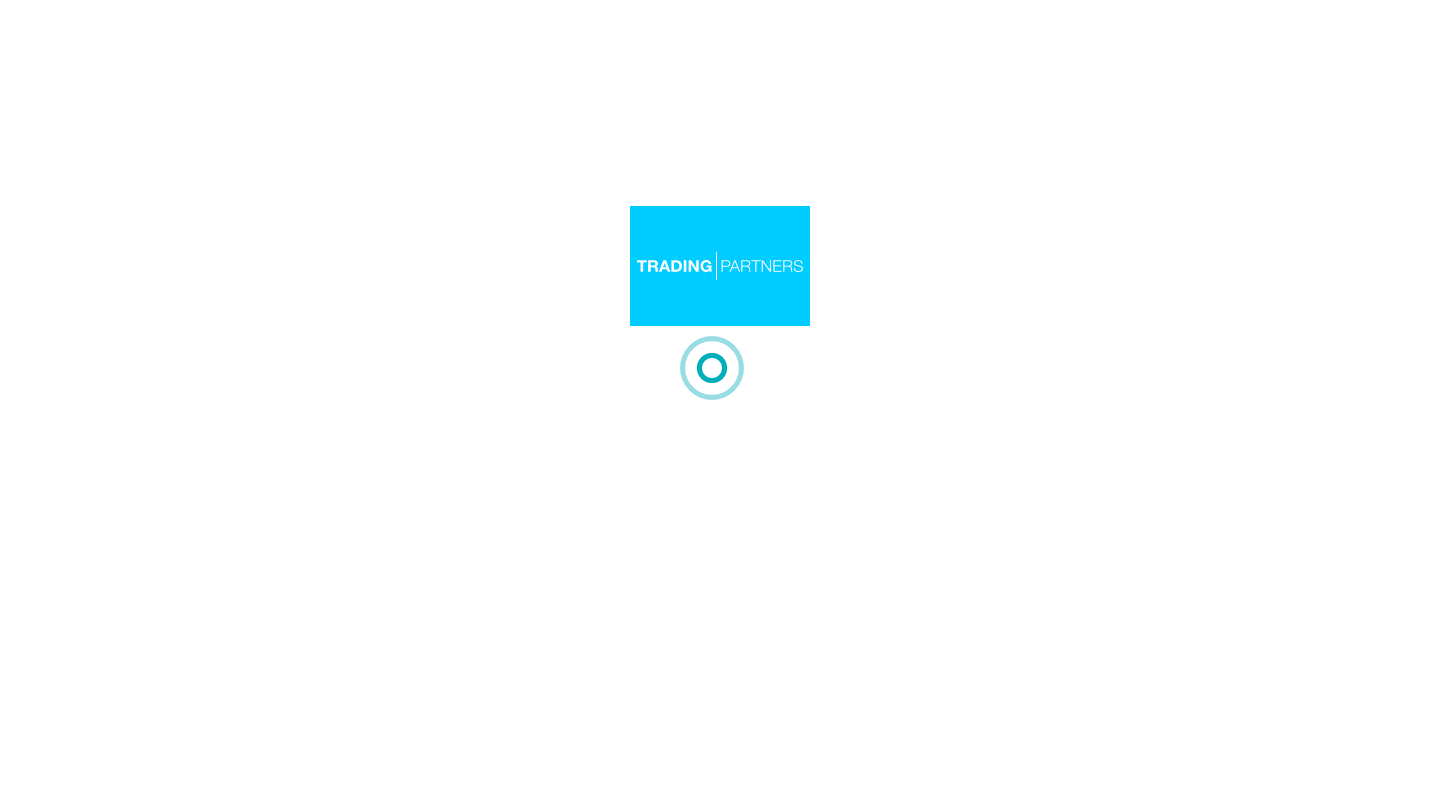 scroll, scrollTop: 0, scrollLeft: 0, axis: both 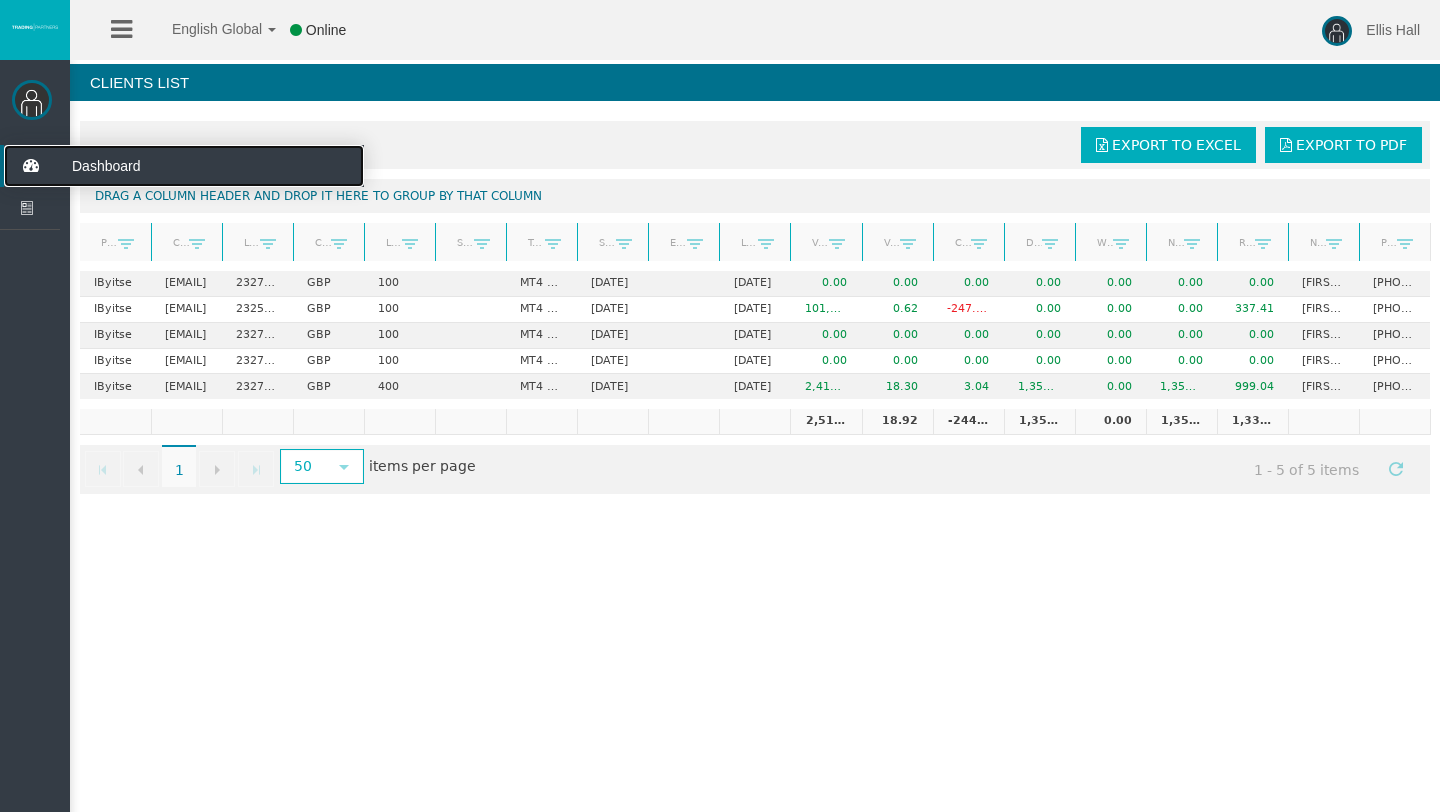 click at bounding box center (30, 166) 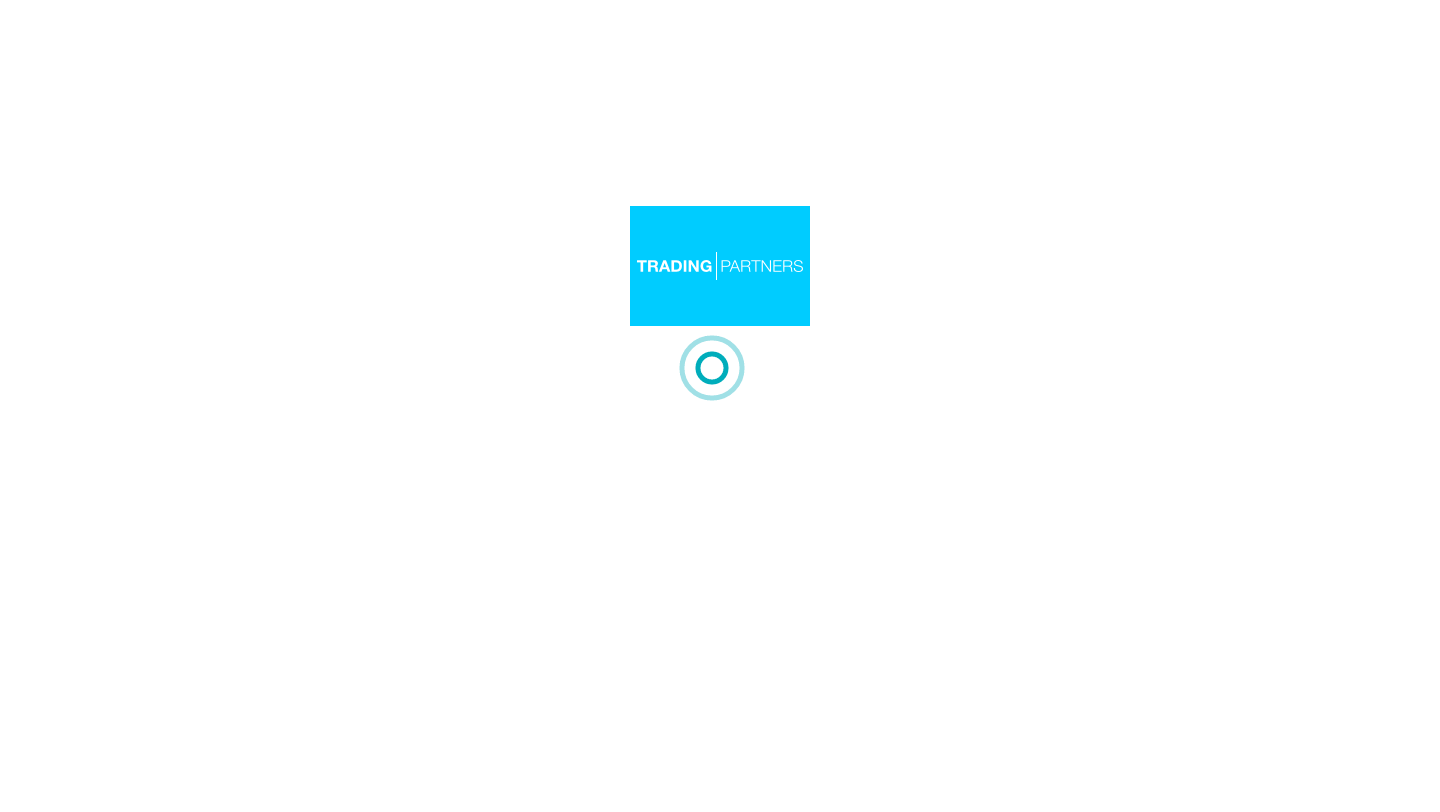 scroll, scrollTop: 0, scrollLeft: 0, axis: both 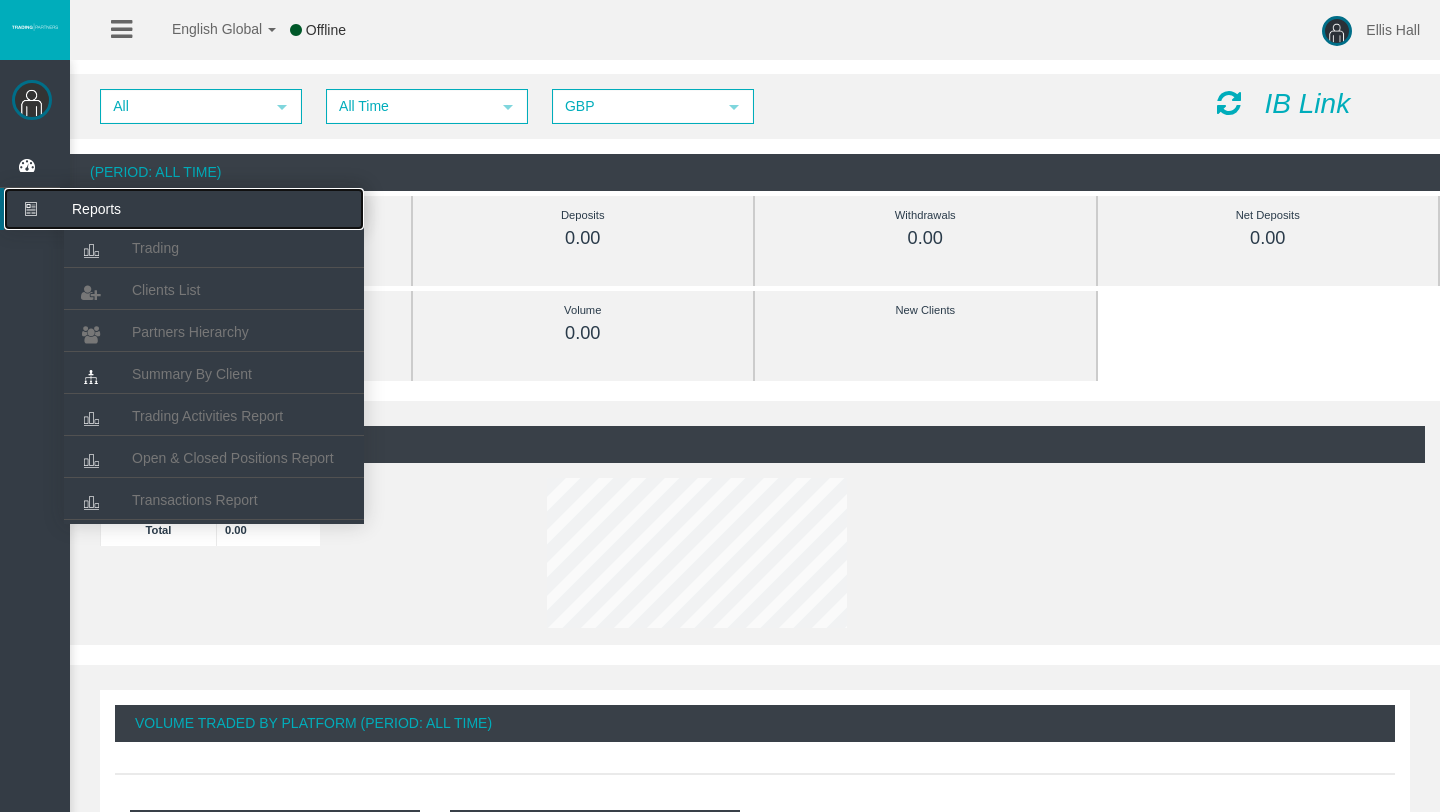 click at bounding box center [30, 209] 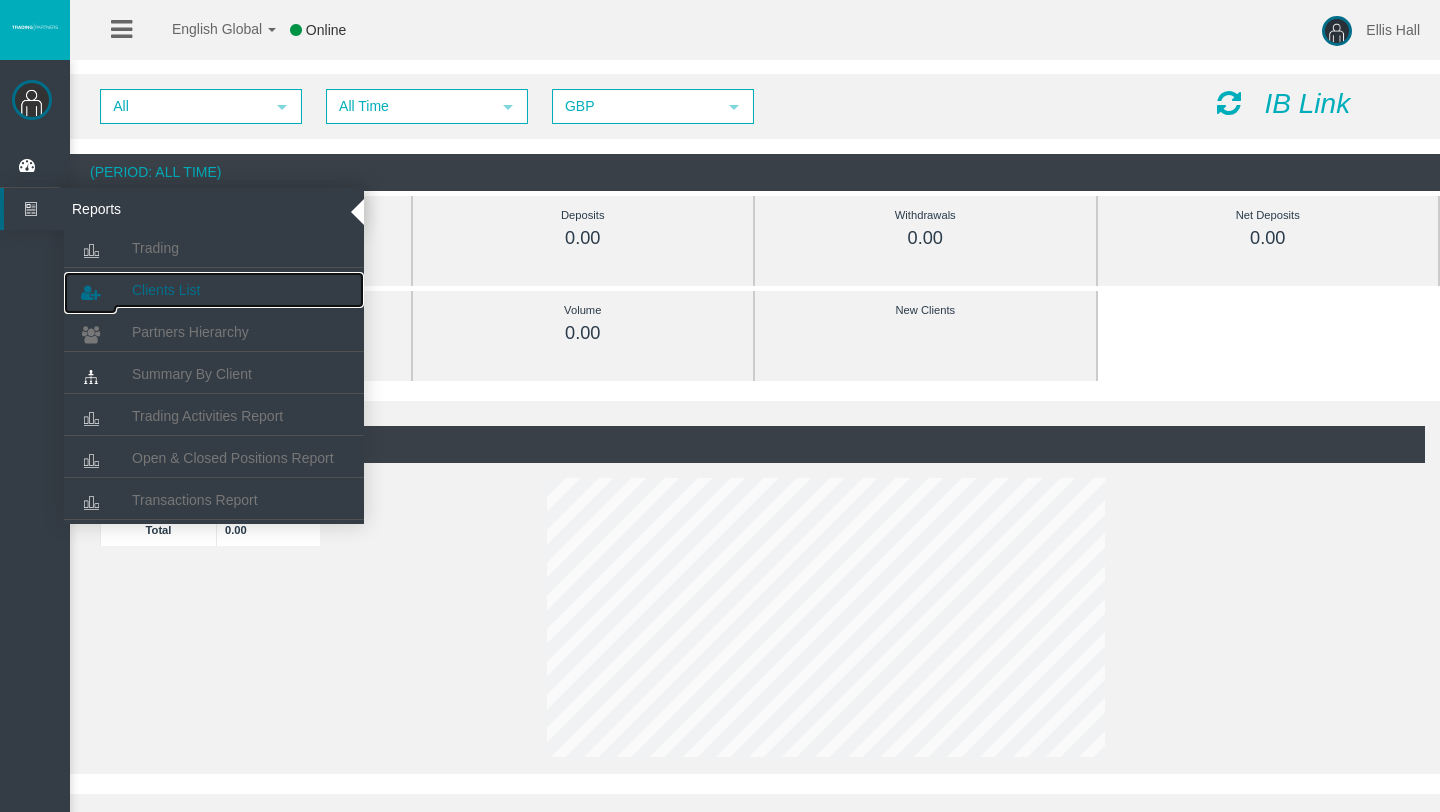 click on "Clients List" at bounding box center [155, 248] 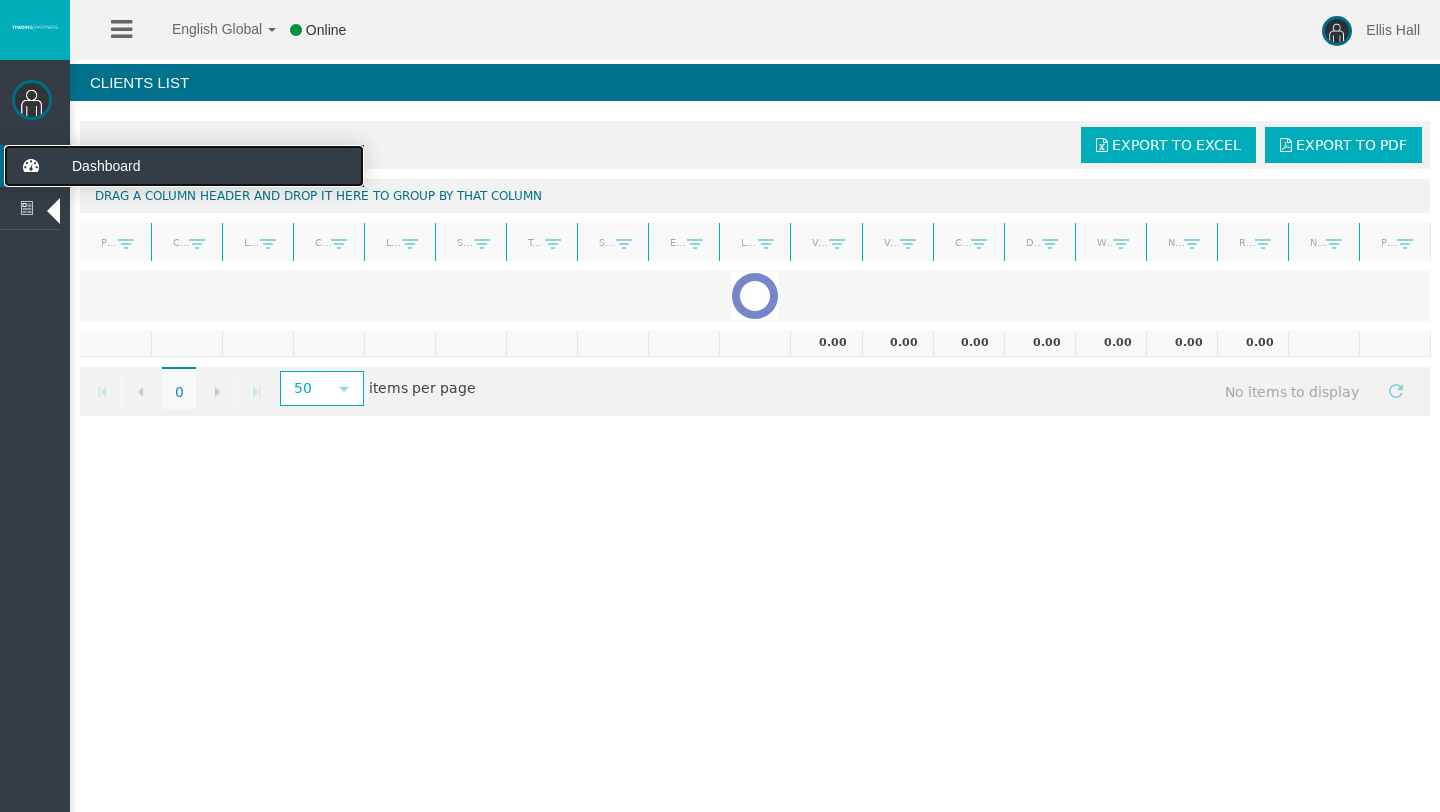 click at bounding box center (30, 166) 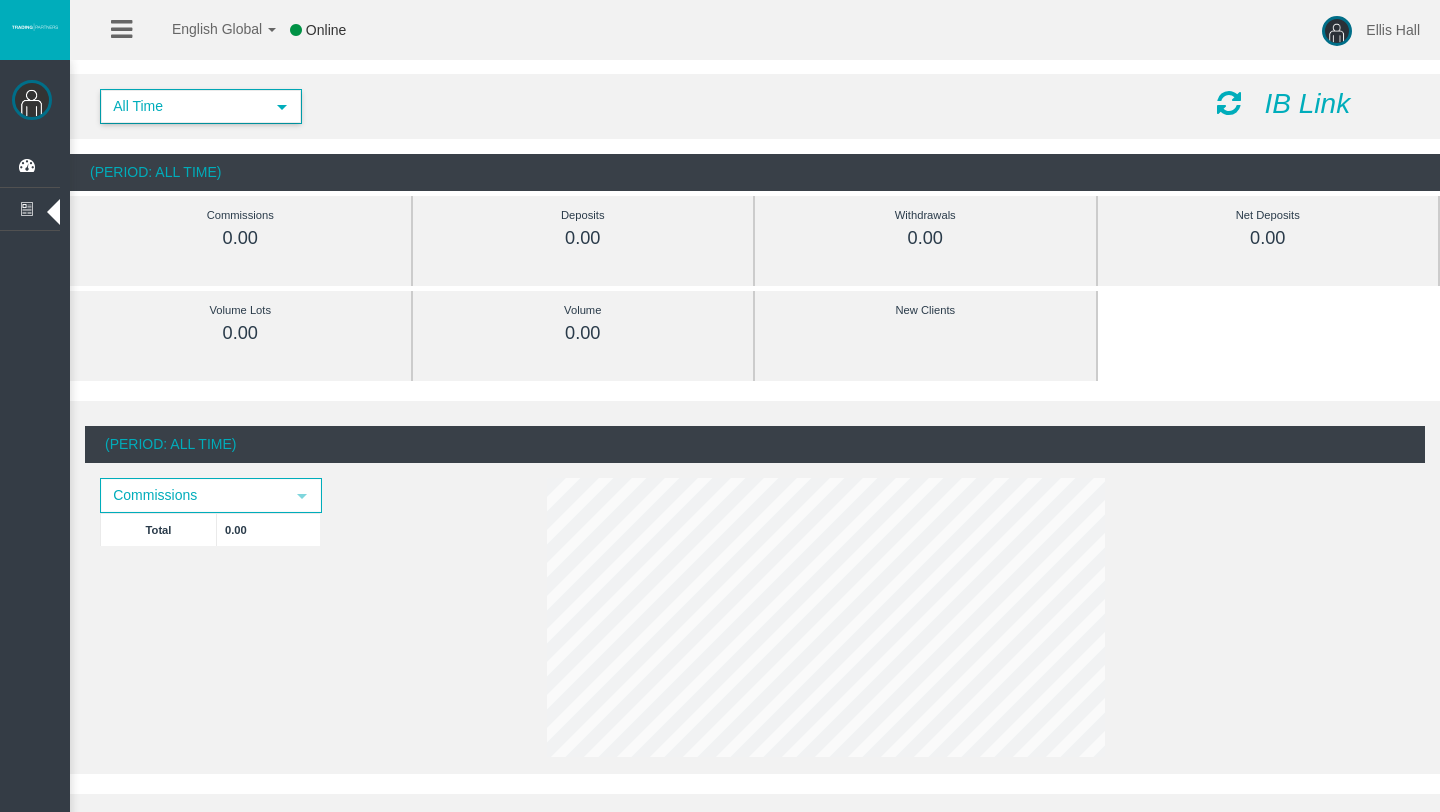 click on "select" at bounding box center (282, 107) 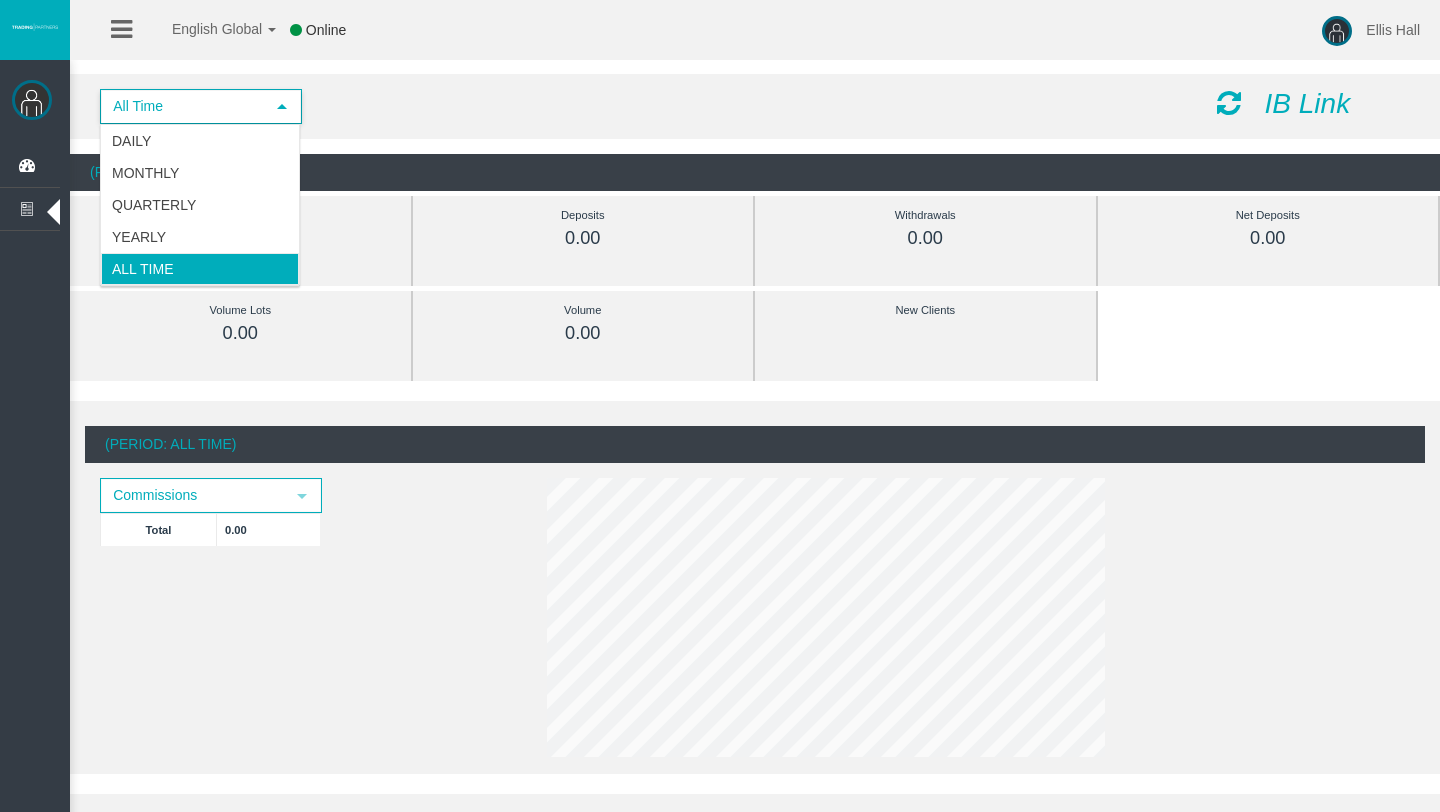 click on "All Time select 5
IB Link
(Period: All Time)
Commissions
0.00" at bounding box center [755, 132] 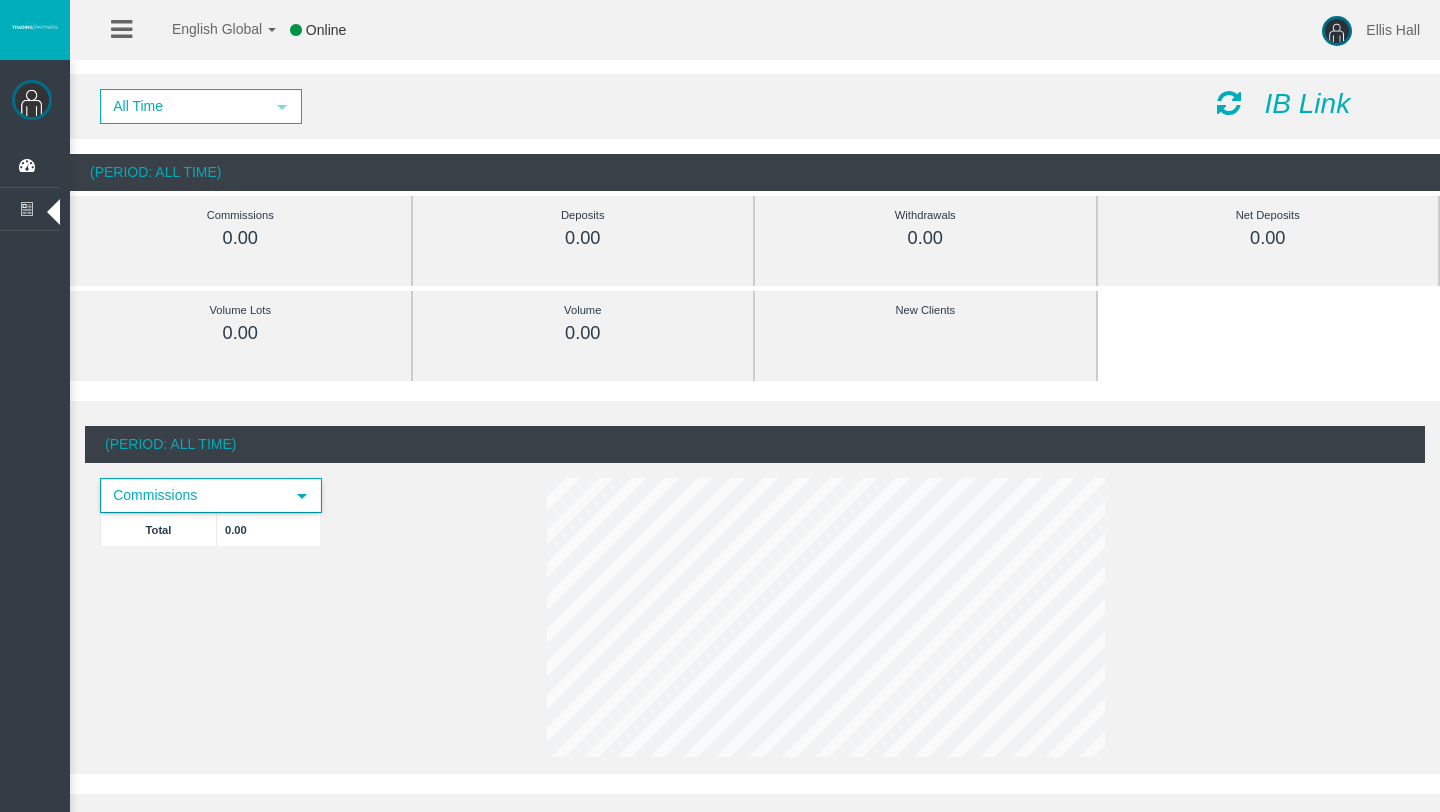 click on "select" at bounding box center [302, 495] 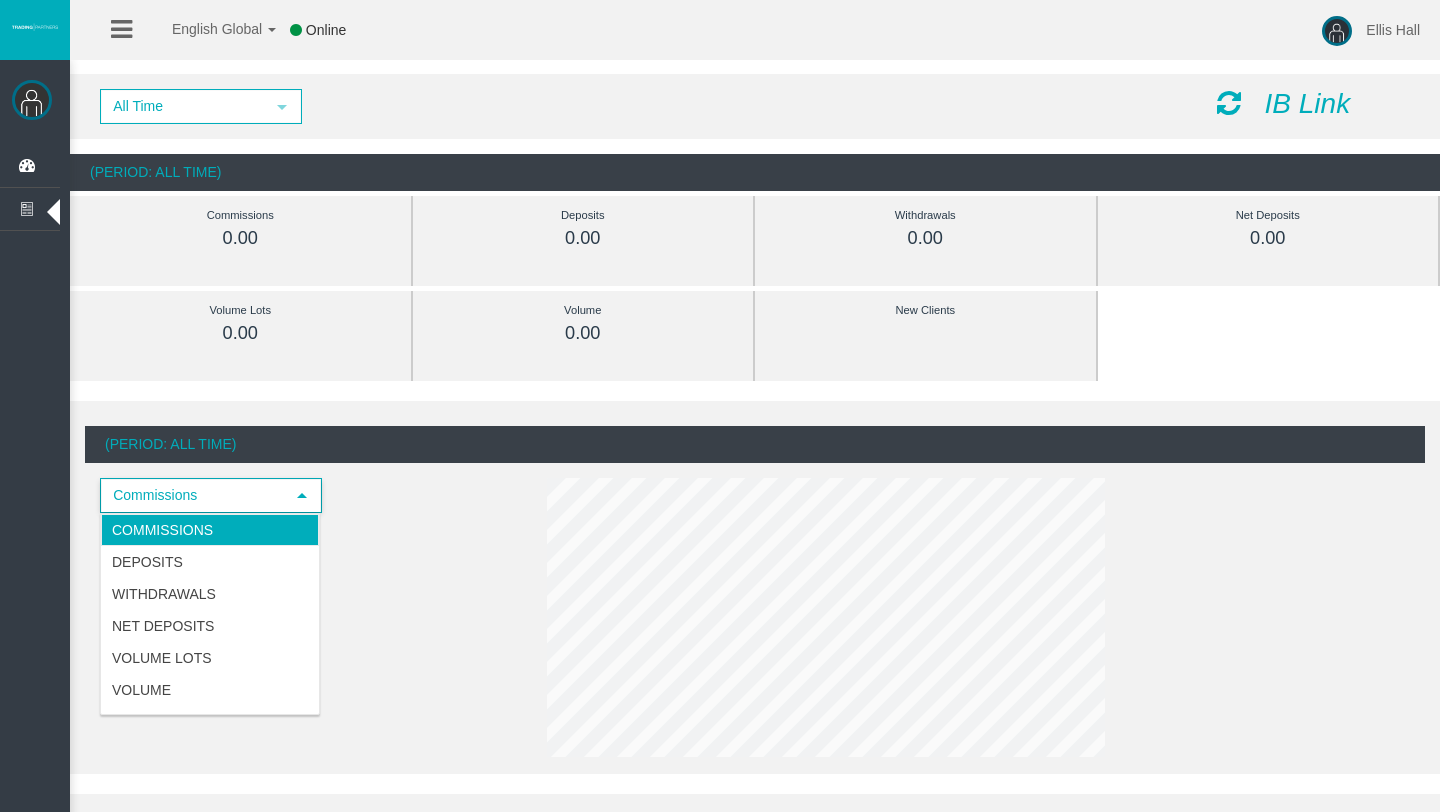 click on "Commissions select
Total
0.00" at bounding box center [252, 522] 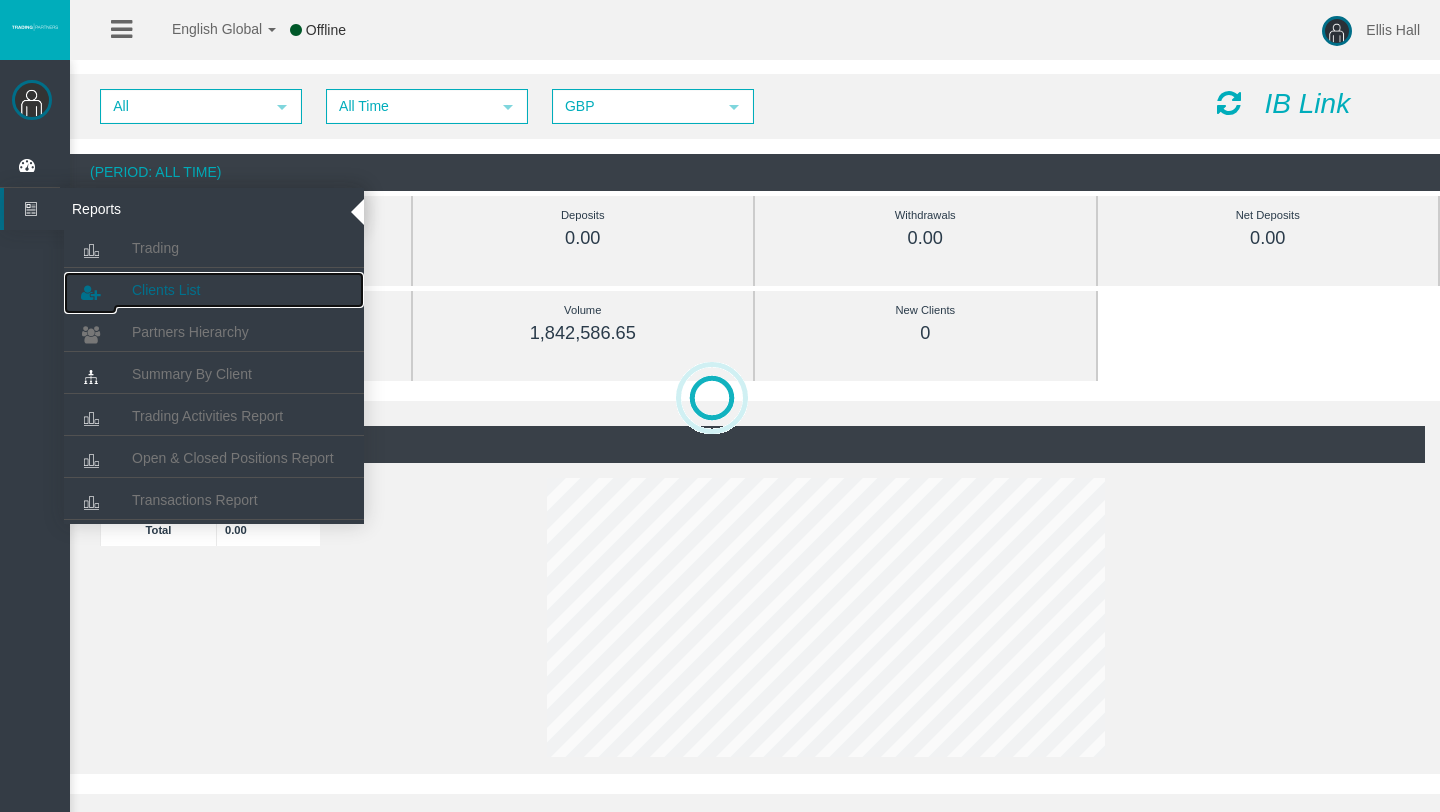 click on "Clients List" at bounding box center [155, 248] 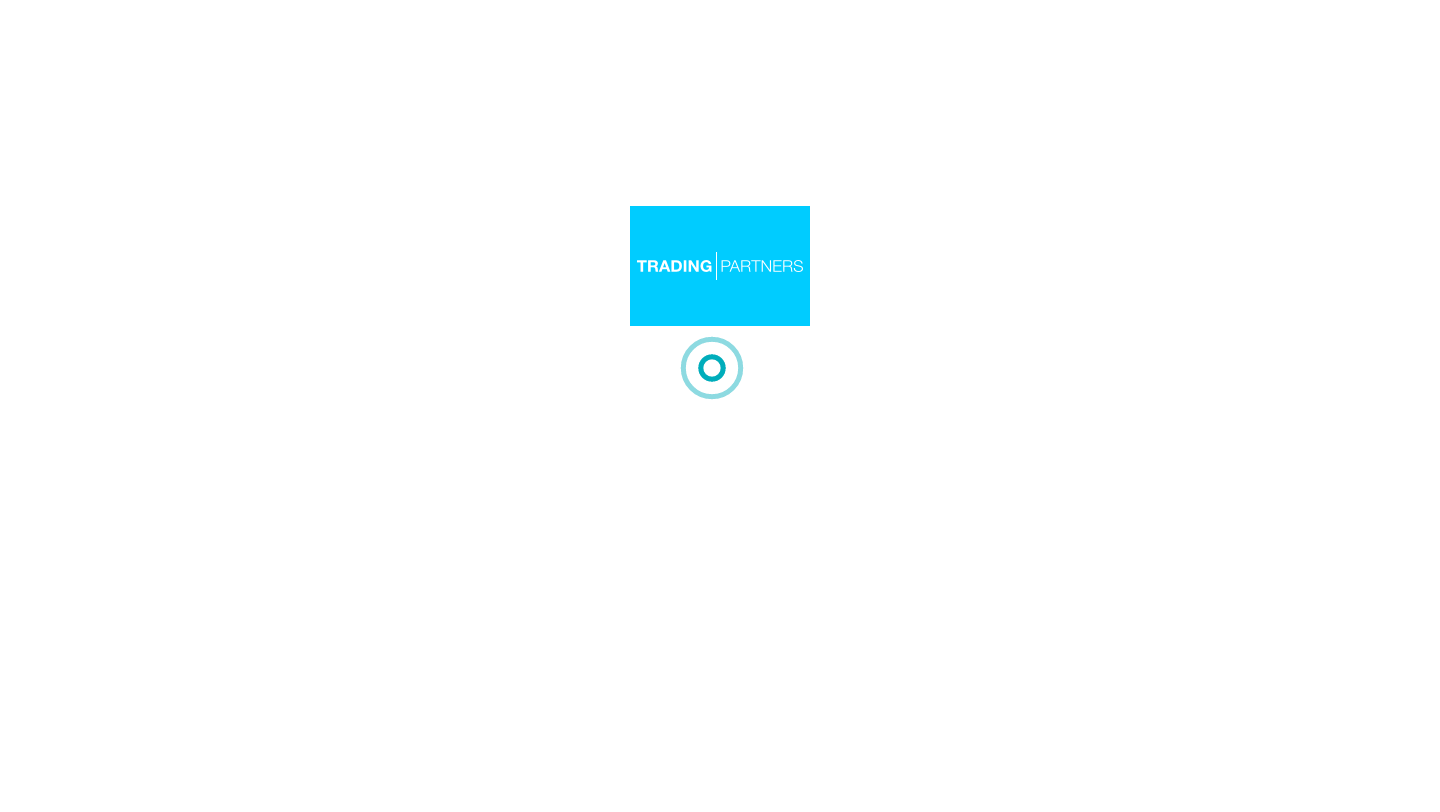 scroll, scrollTop: 0, scrollLeft: 0, axis: both 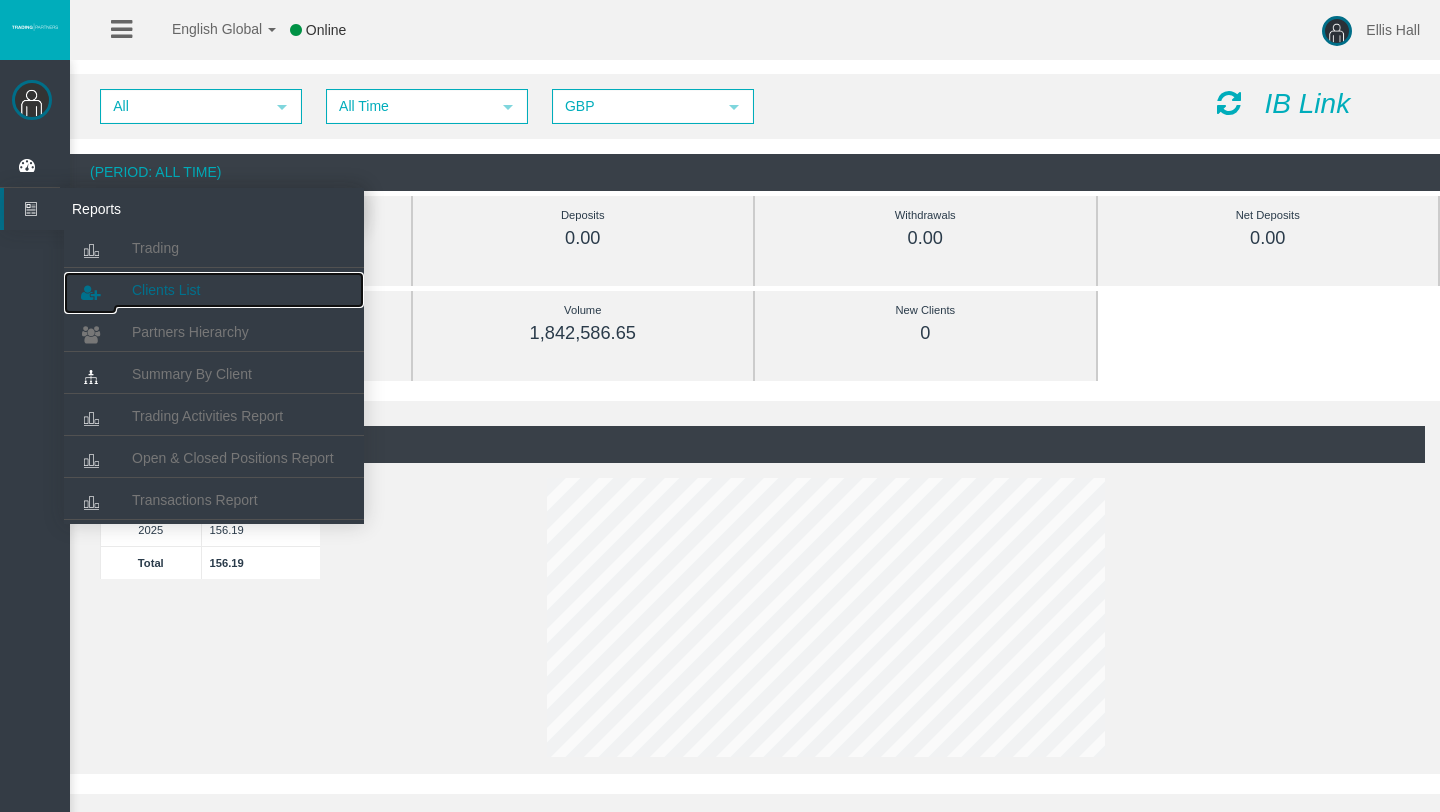 click on "Clients List" at bounding box center (155, 248) 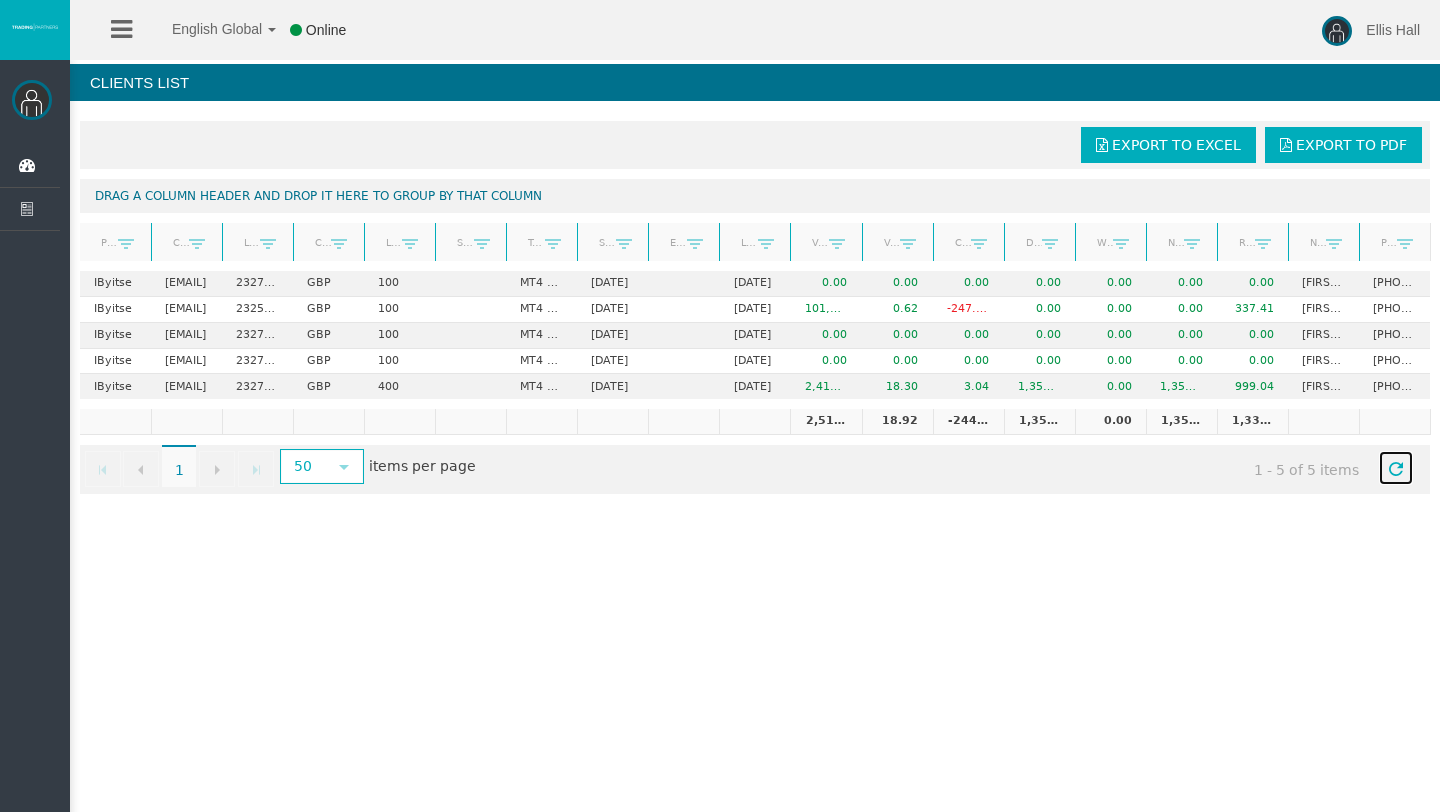 click on "Refresh" at bounding box center (1396, 469) 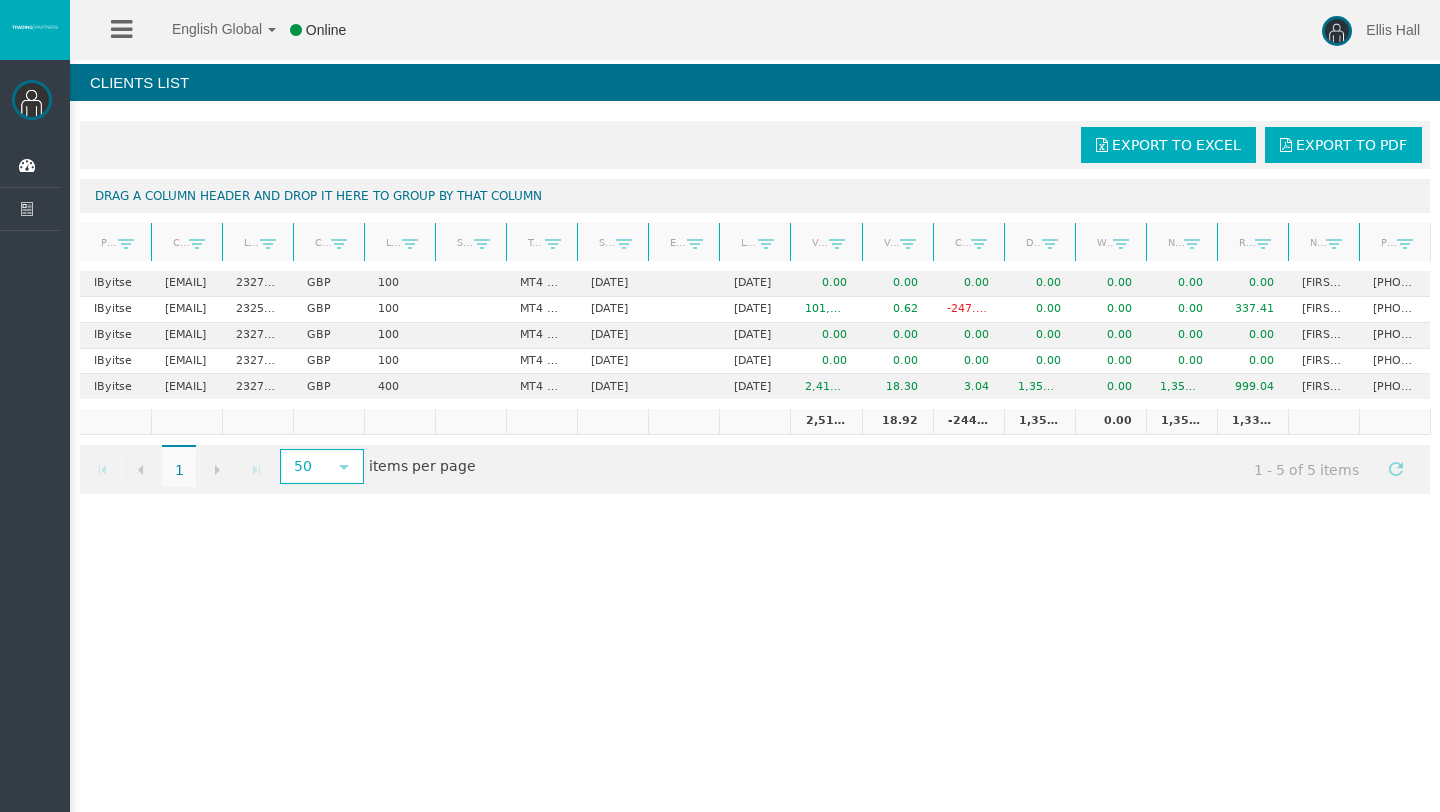 click at bounding box center (32, 100) 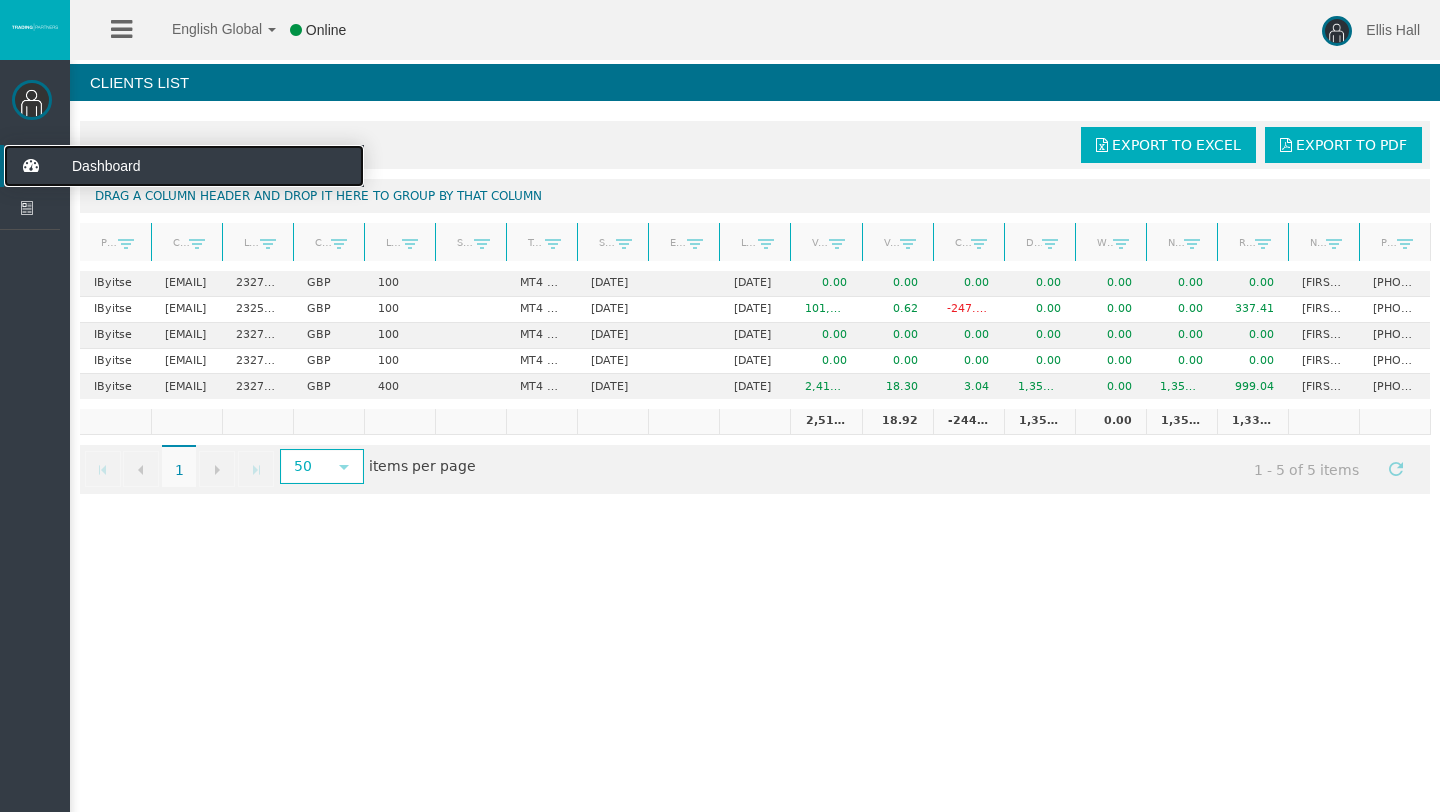 click at bounding box center [30, 166] 